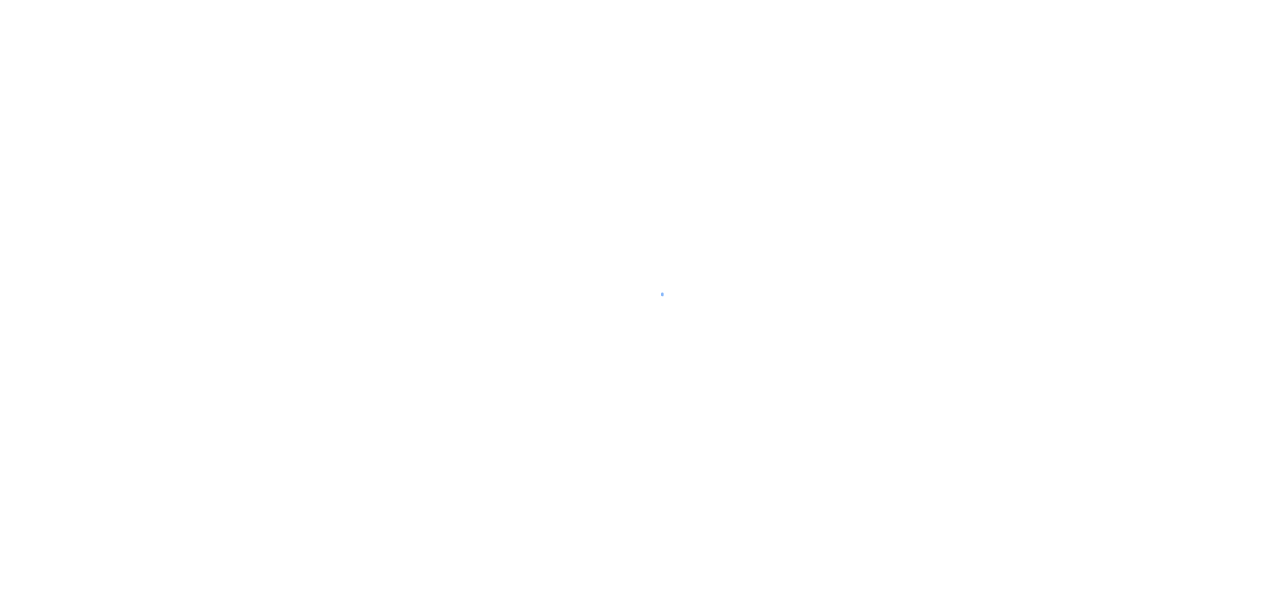 scroll, scrollTop: 0, scrollLeft: 0, axis: both 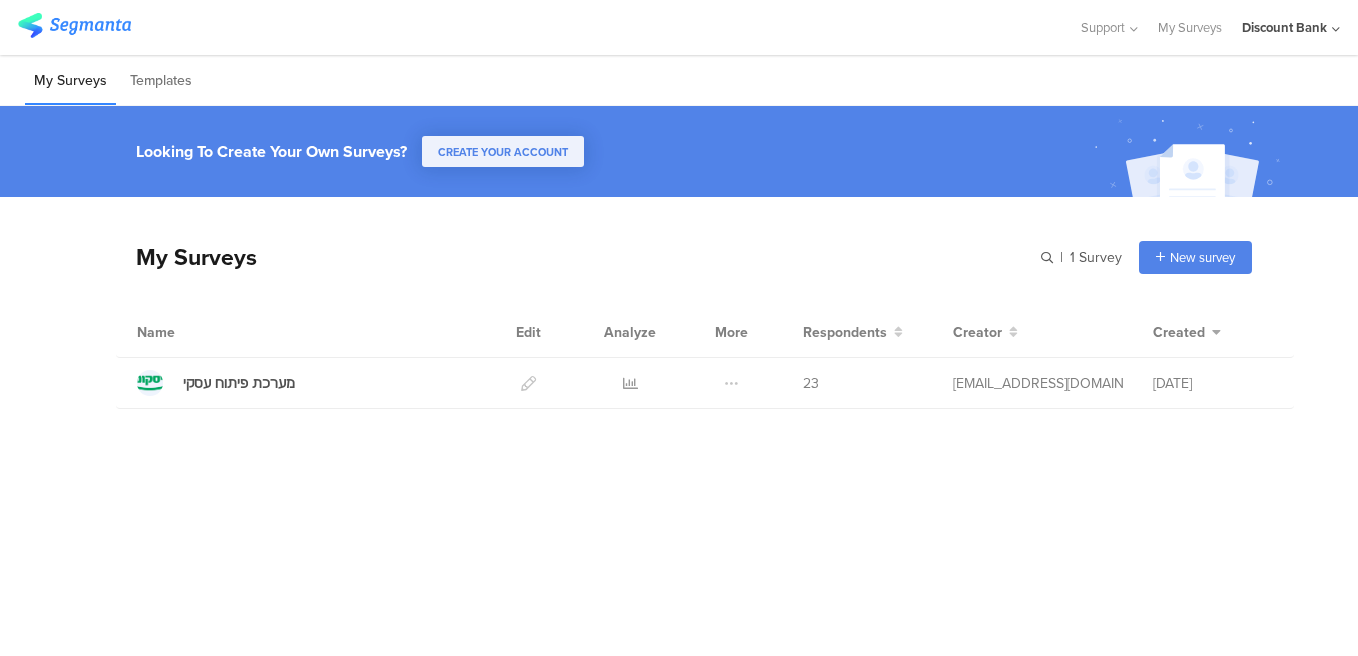 click at bounding box center [630, 383] 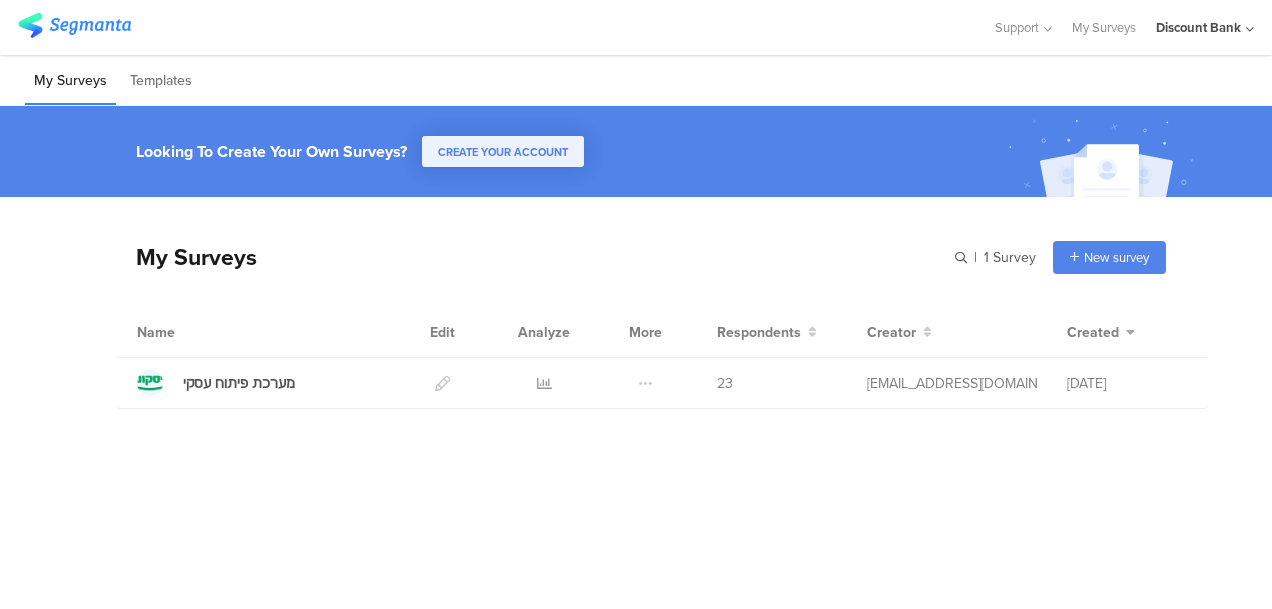 click at bounding box center [544, 383] 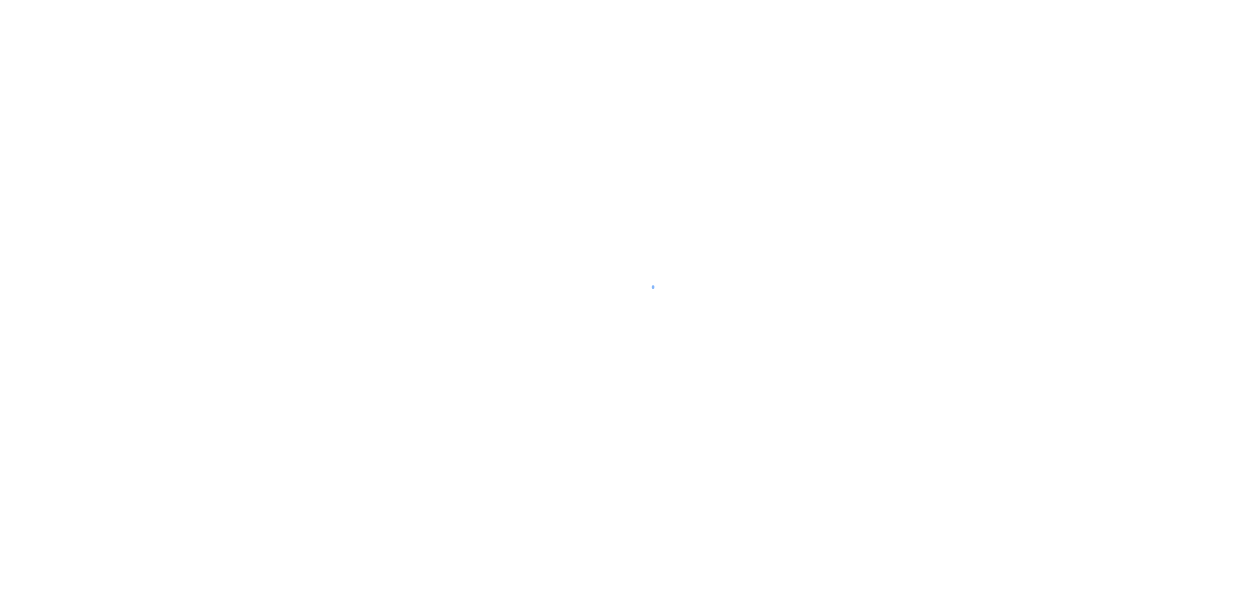 scroll, scrollTop: 0, scrollLeft: 0, axis: both 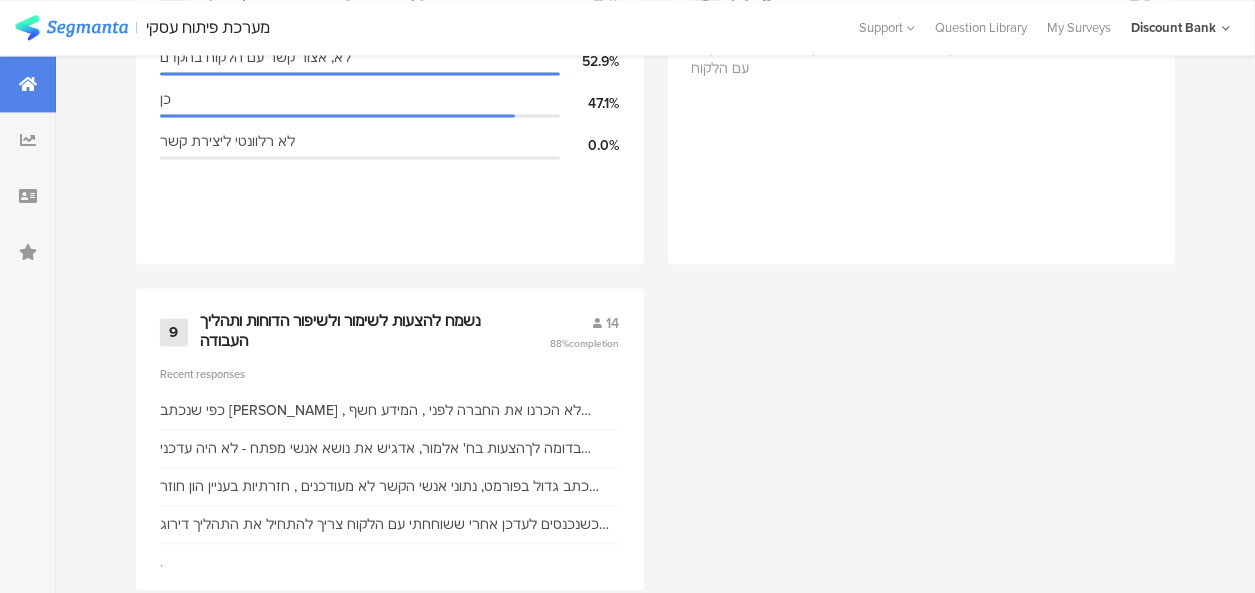 click on "Recent responses" at bounding box center [390, 374] 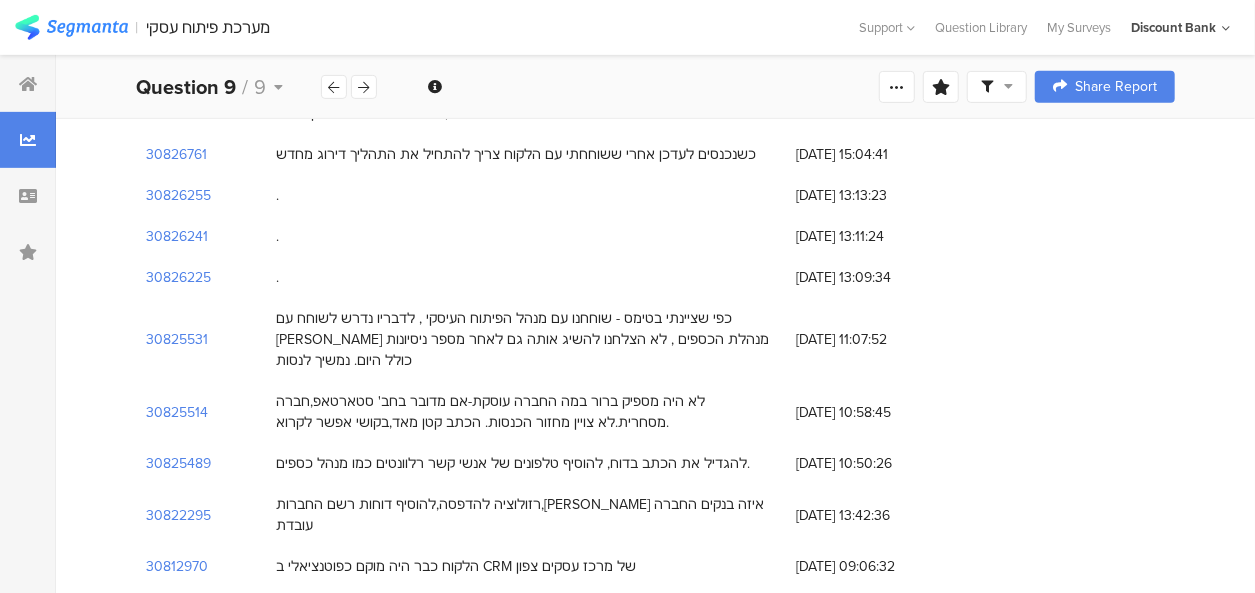 scroll, scrollTop: 488, scrollLeft: 0, axis: vertical 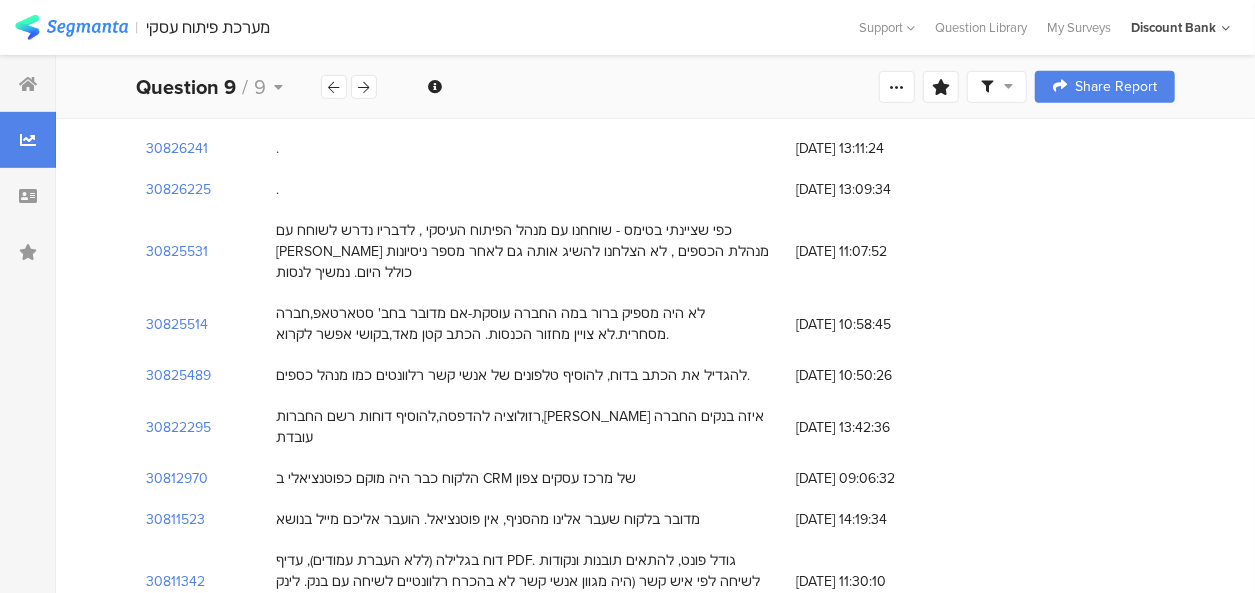 click on "Share Report" at bounding box center [1105, 87] 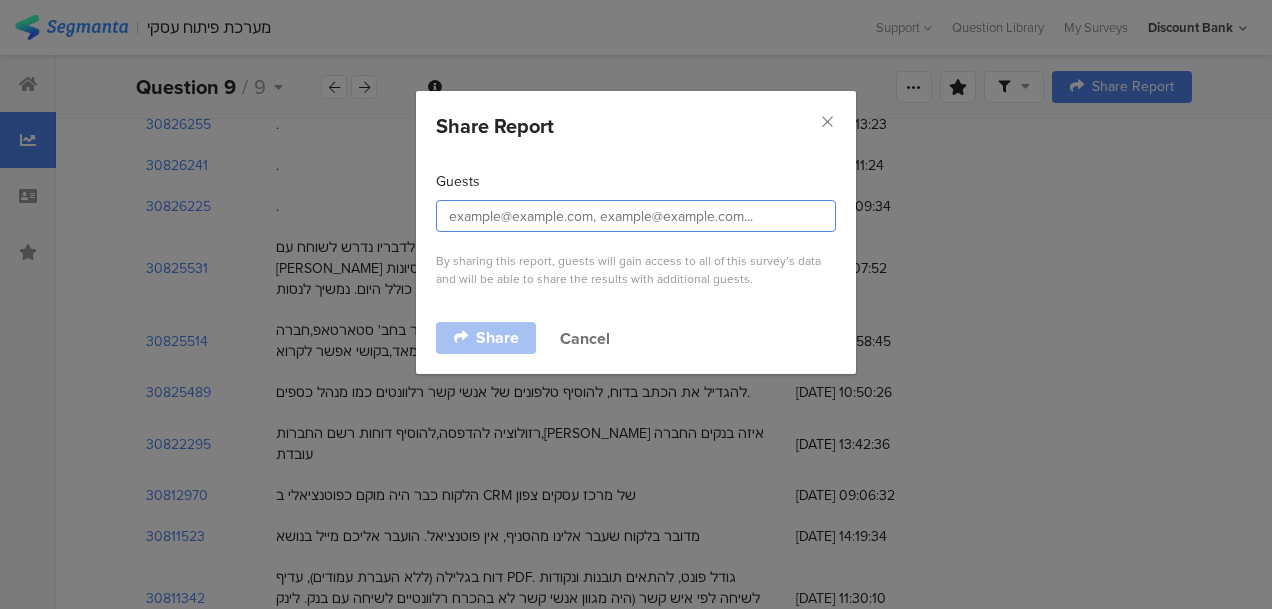 click at bounding box center (636, 216) 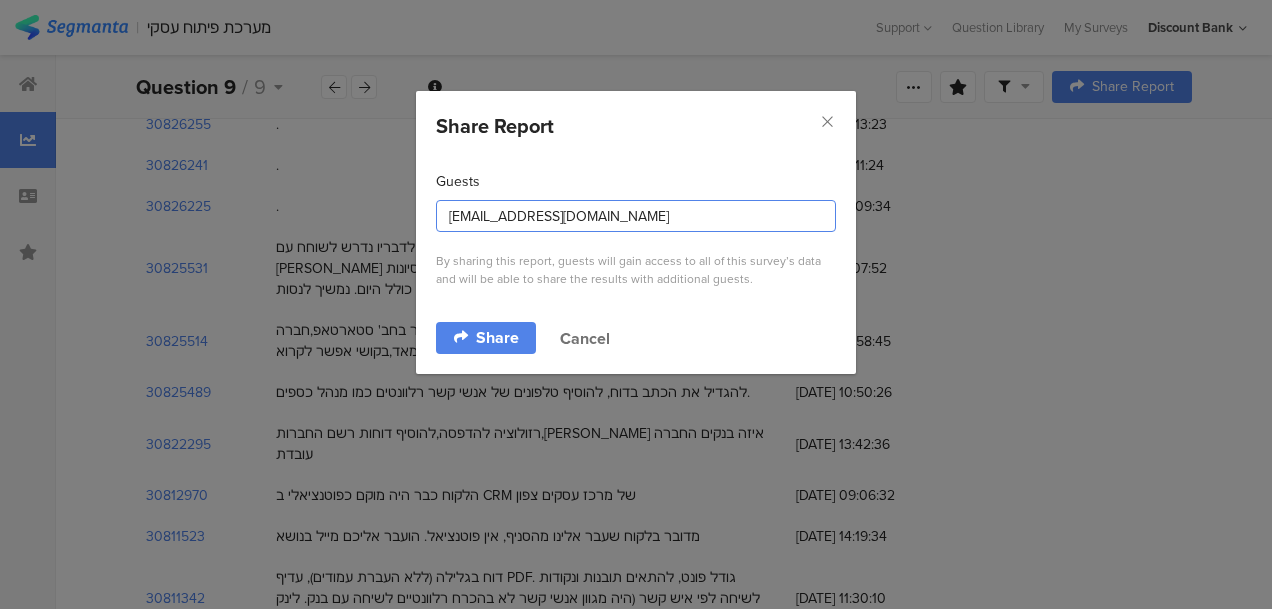 type on "lilach.hai@dbank.co.il" 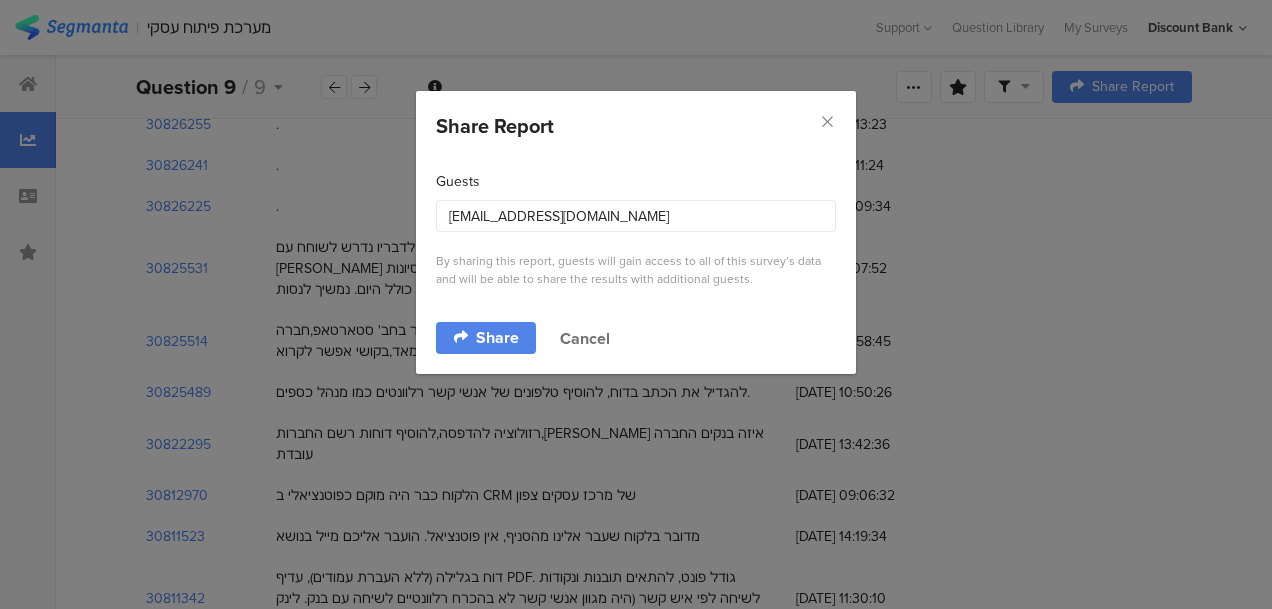 click on "Share" at bounding box center (497, 338) 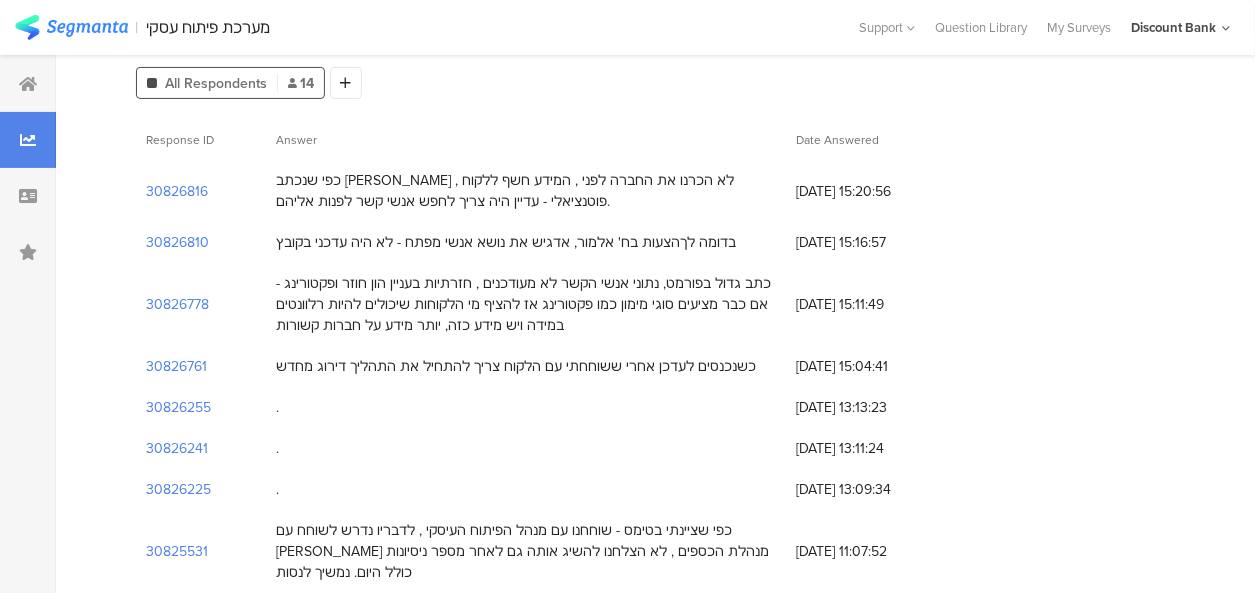 scroll, scrollTop: 0, scrollLeft: 0, axis: both 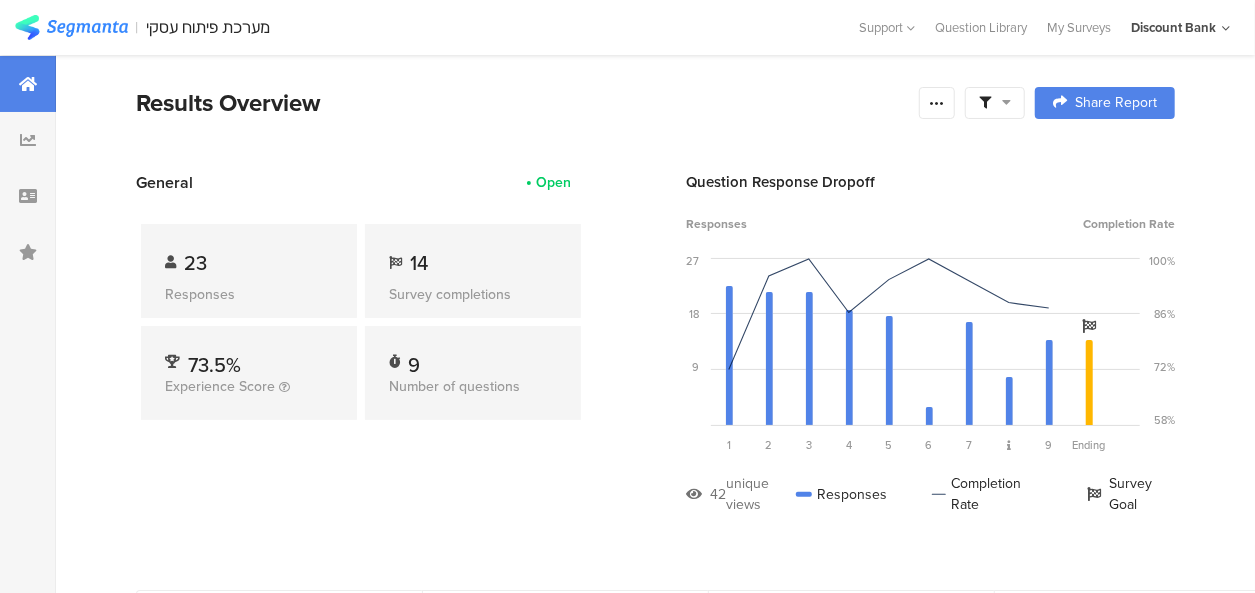 click on "9" at bounding box center (414, 360) 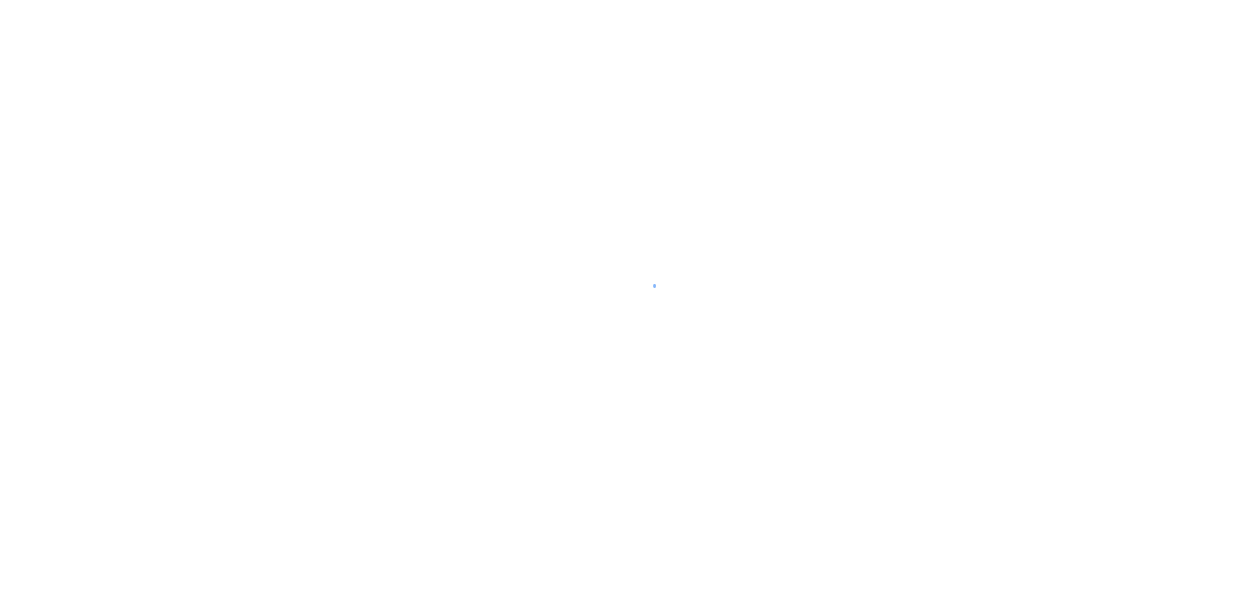 scroll, scrollTop: 0, scrollLeft: 0, axis: both 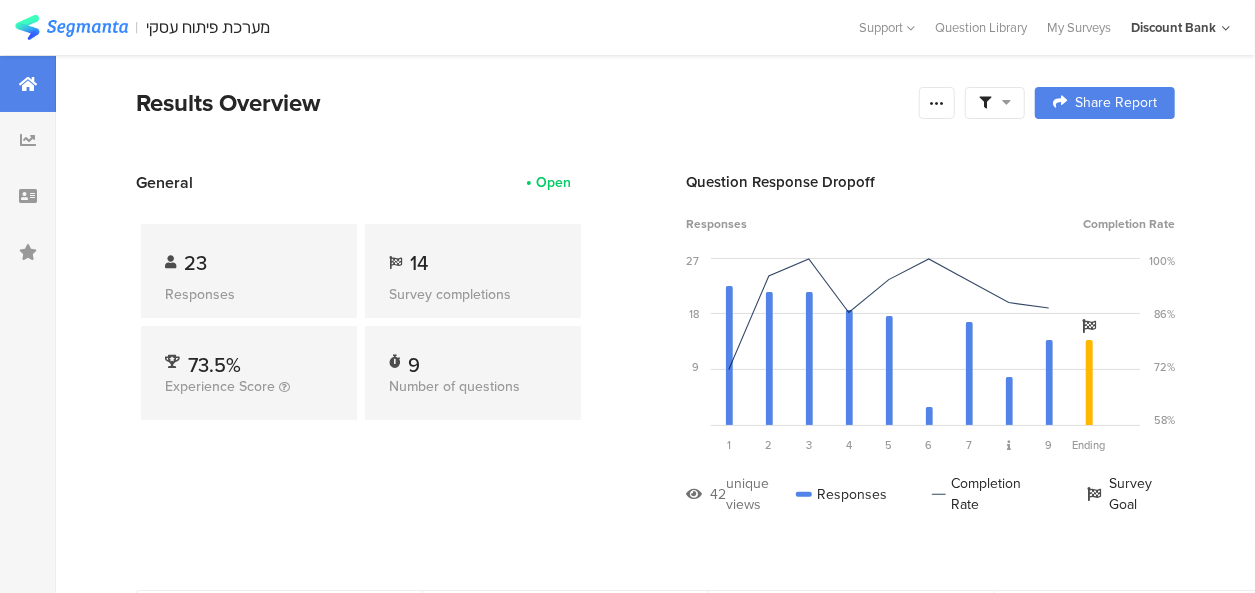 click on "14" at bounding box center (419, 263) 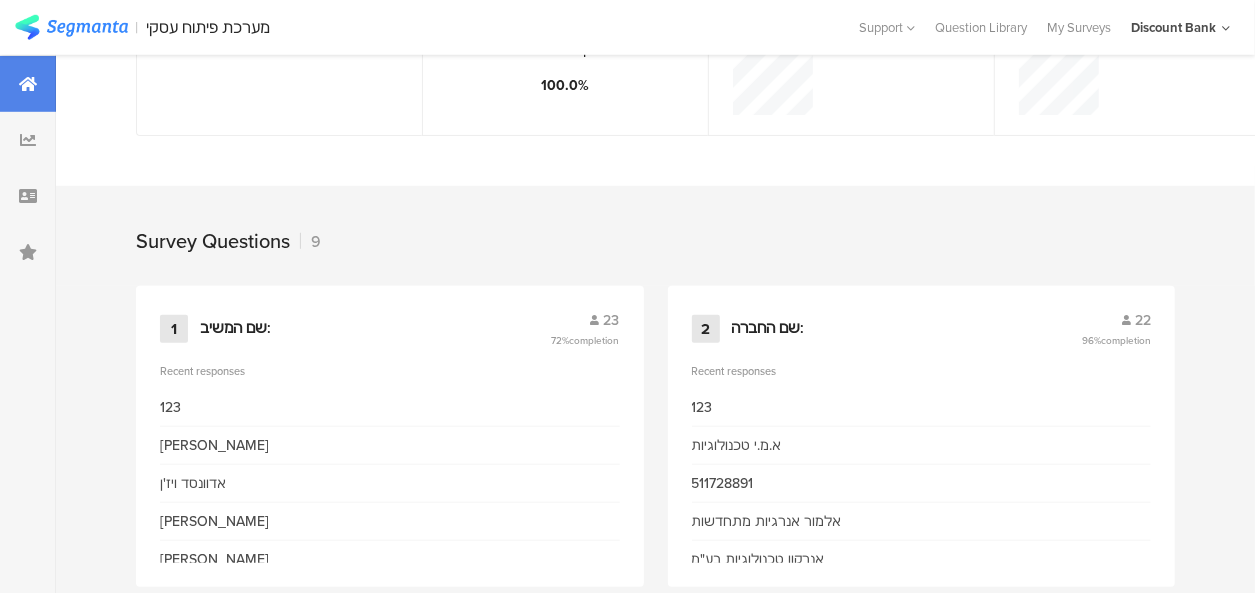 scroll, scrollTop: 900, scrollLeft: 0, axis: vertical 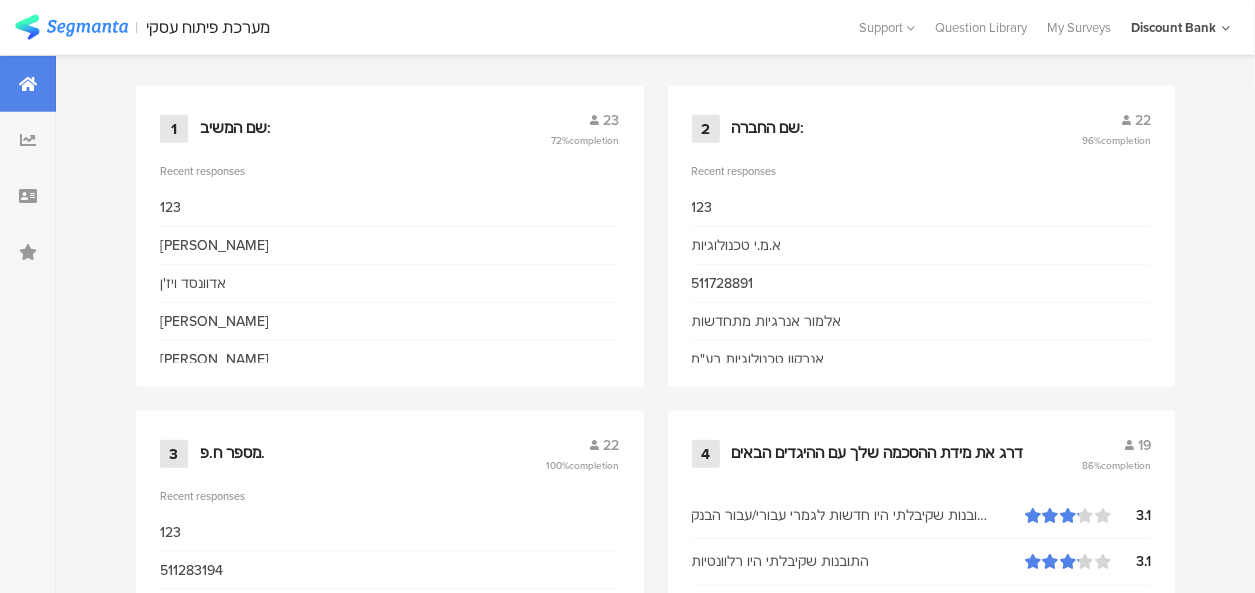 click on "שם המשיב:" at bounding box center (235, 129) 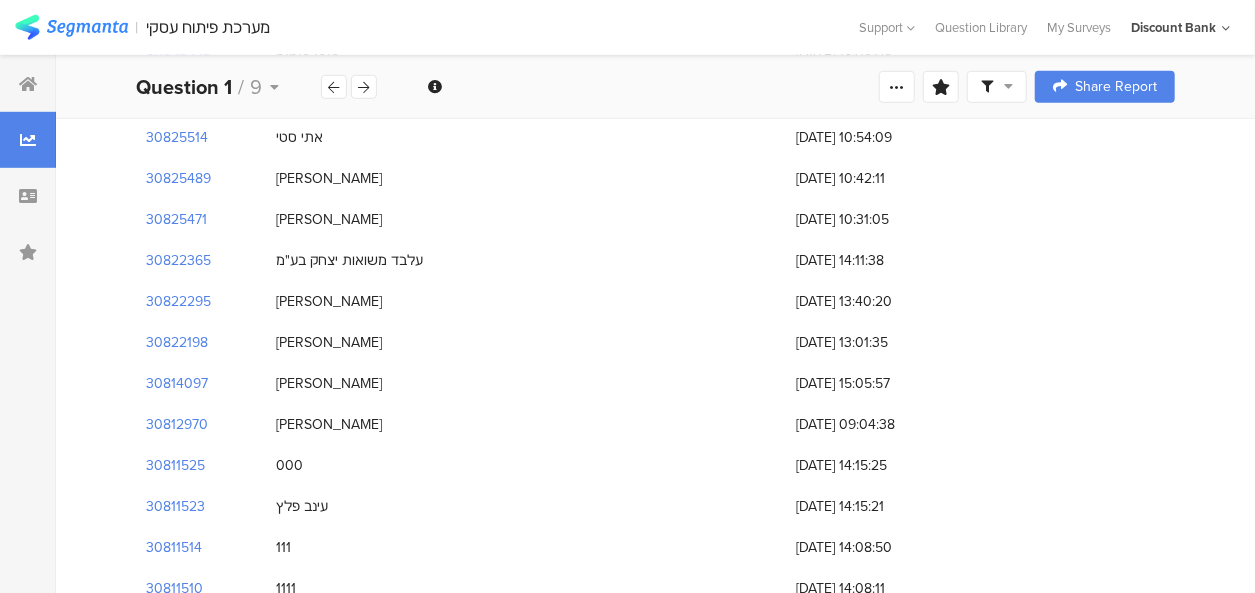 scroll, scrollTop: 708, scrollLeft: 0, axis: vertical 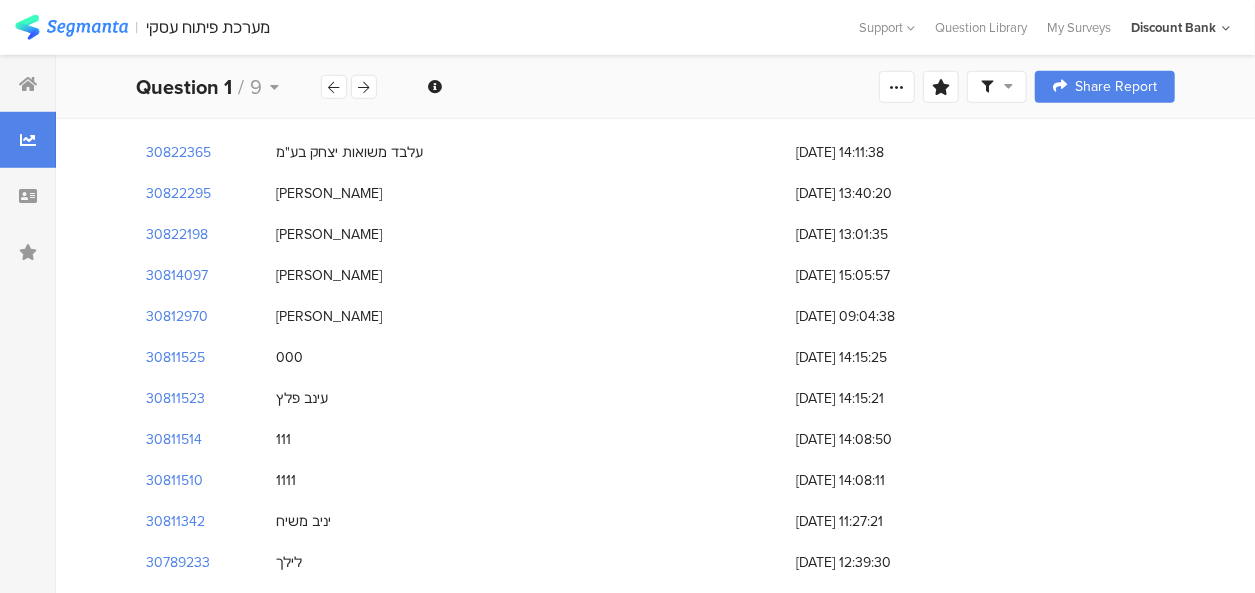 click on "30811342" at bounding box center (175, 521) 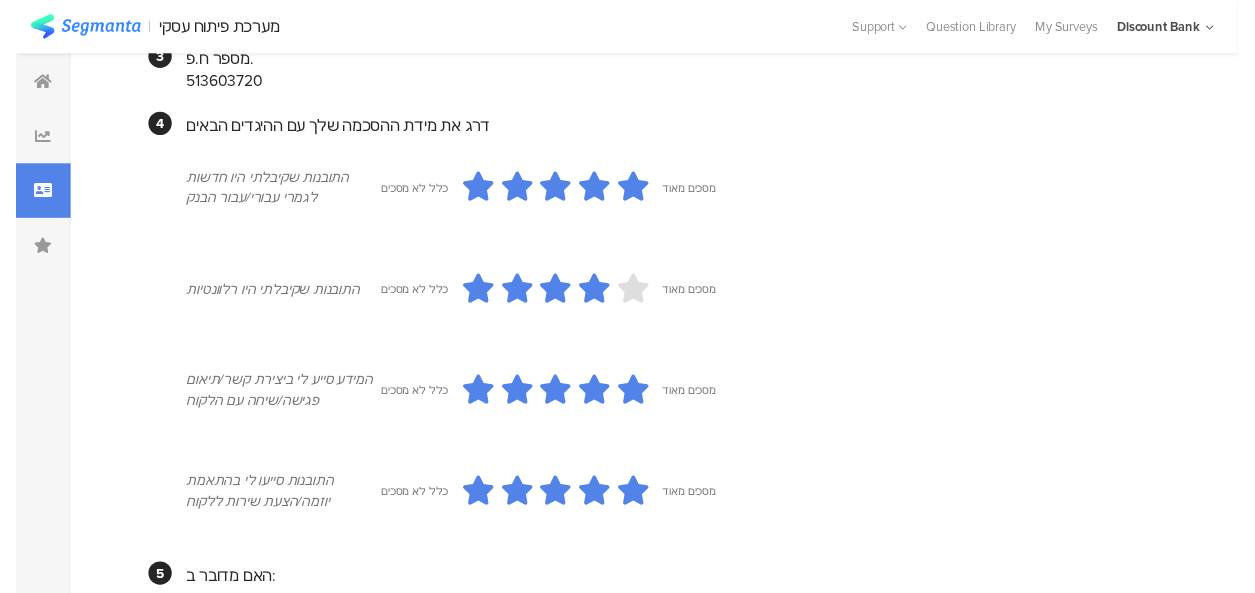 scroll, scrollTop: 200, scrollLeft: 0, axis: vertical 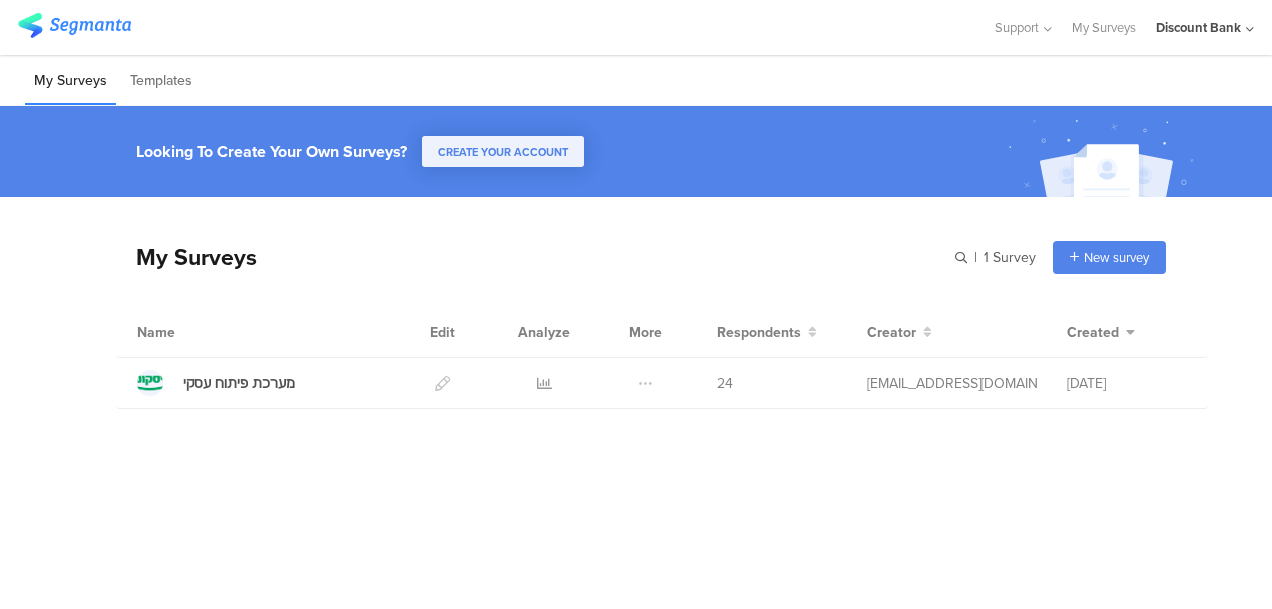 click at bounding box center [544, 383] 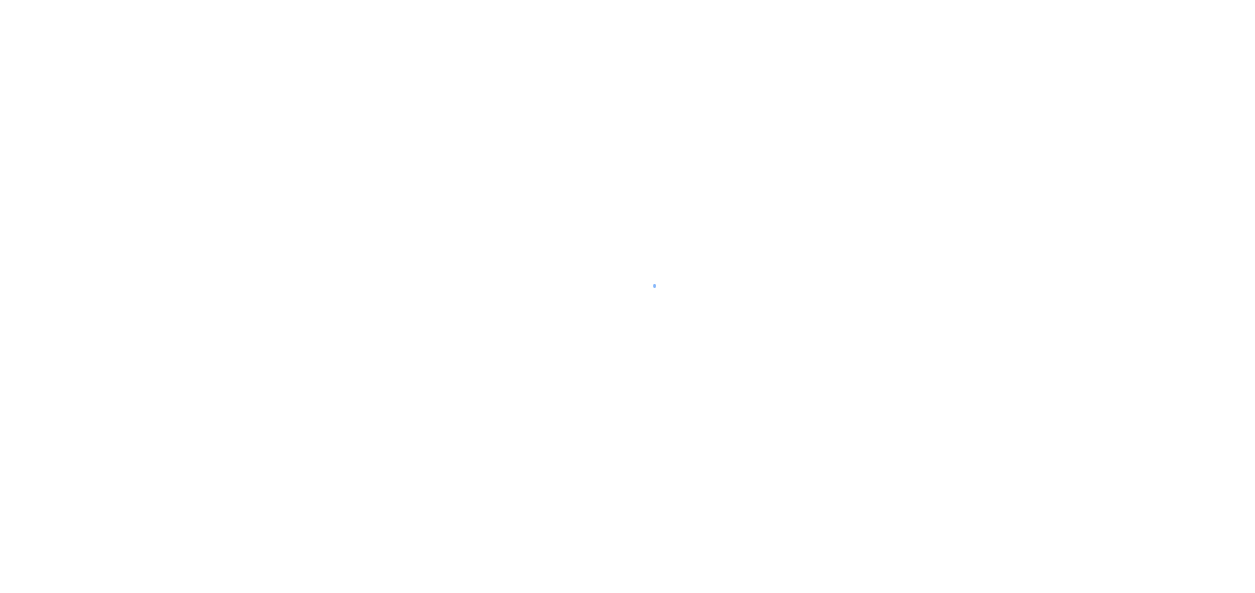 scroll, scrollTop: 0, scrollLeft: 0, axis: both 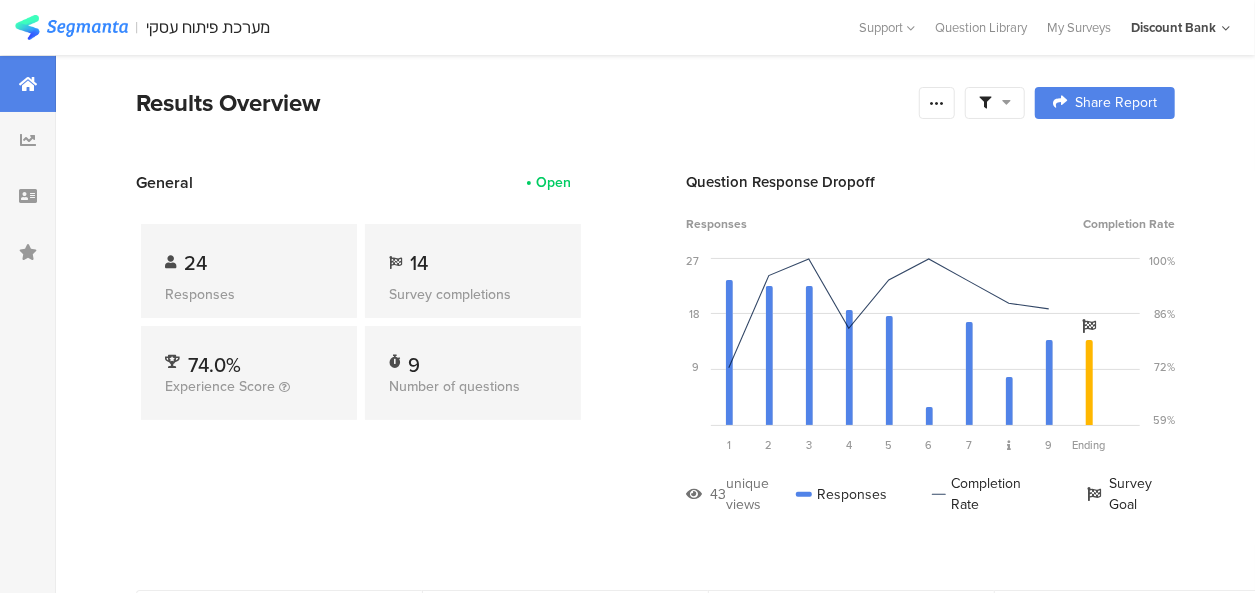 click on "14" at bounding box center [419, 263] 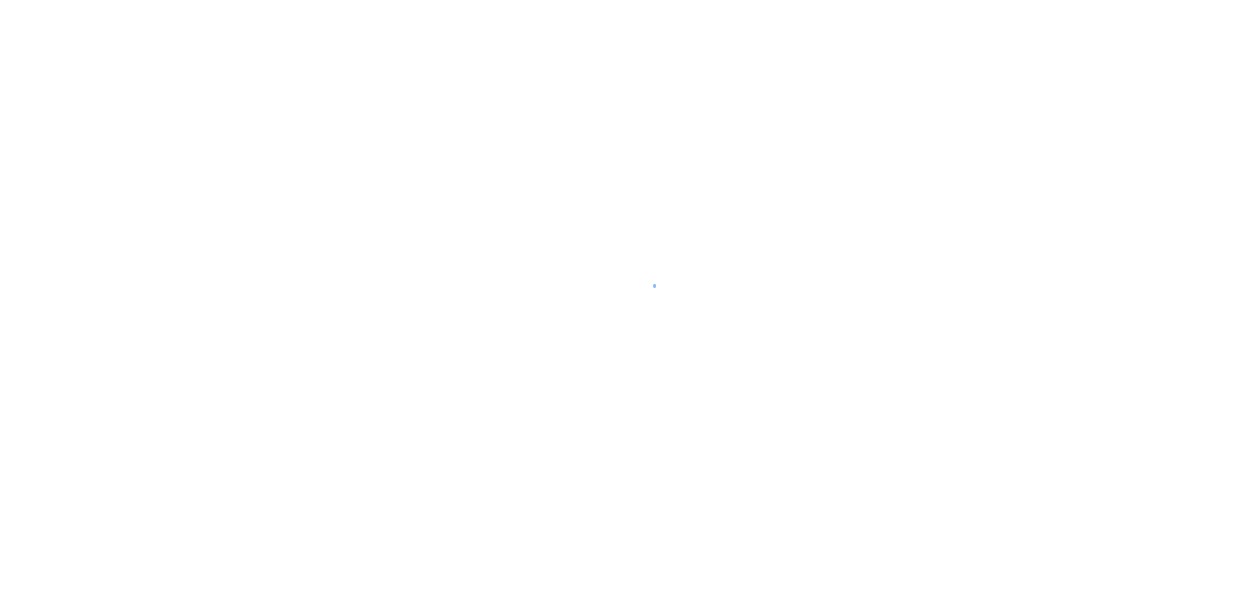 scroll, scrollTop: 0, scrollLeft: 0, axis: both 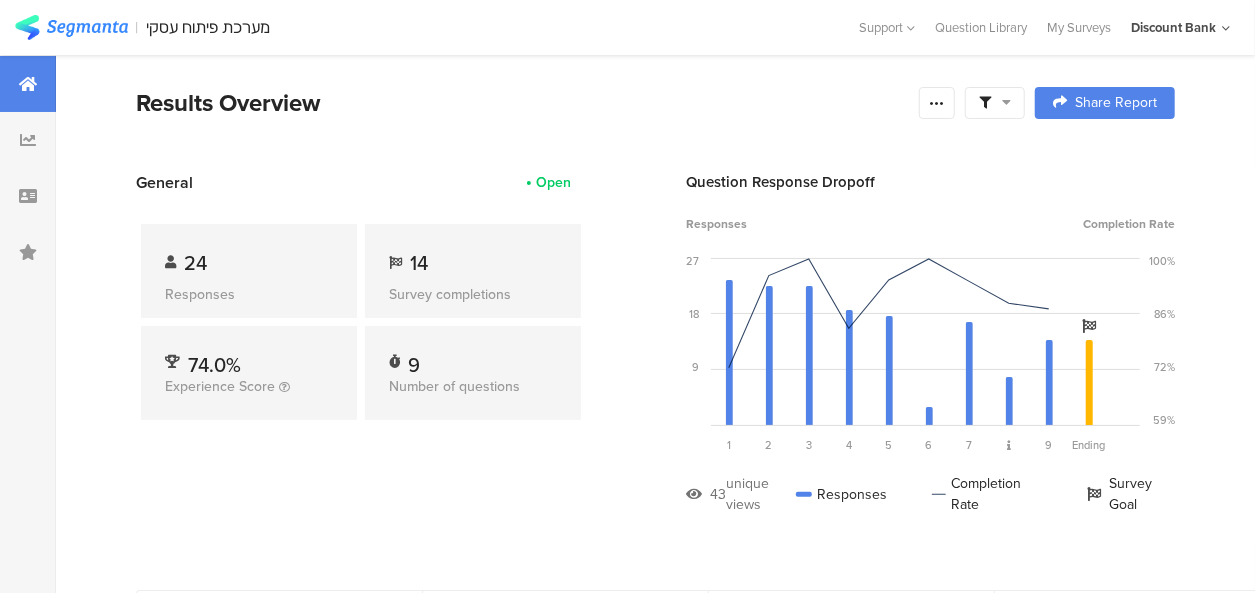 click on "14" at bounding box center [419, 263] 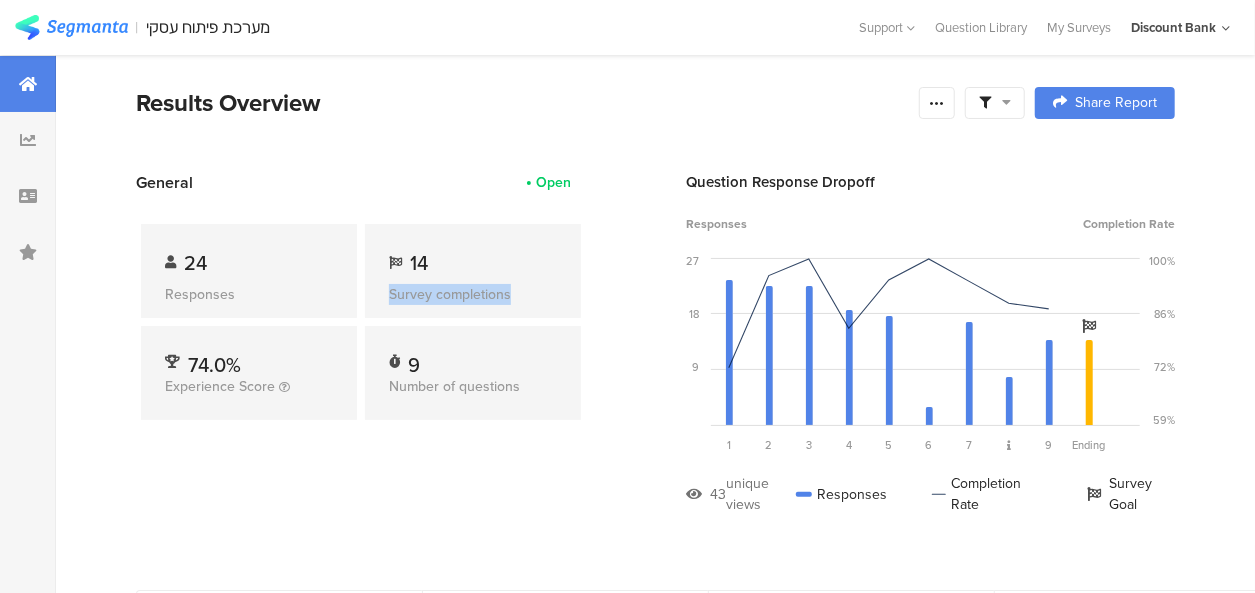 click on "Survey completions" at bounding box center (473, 294) 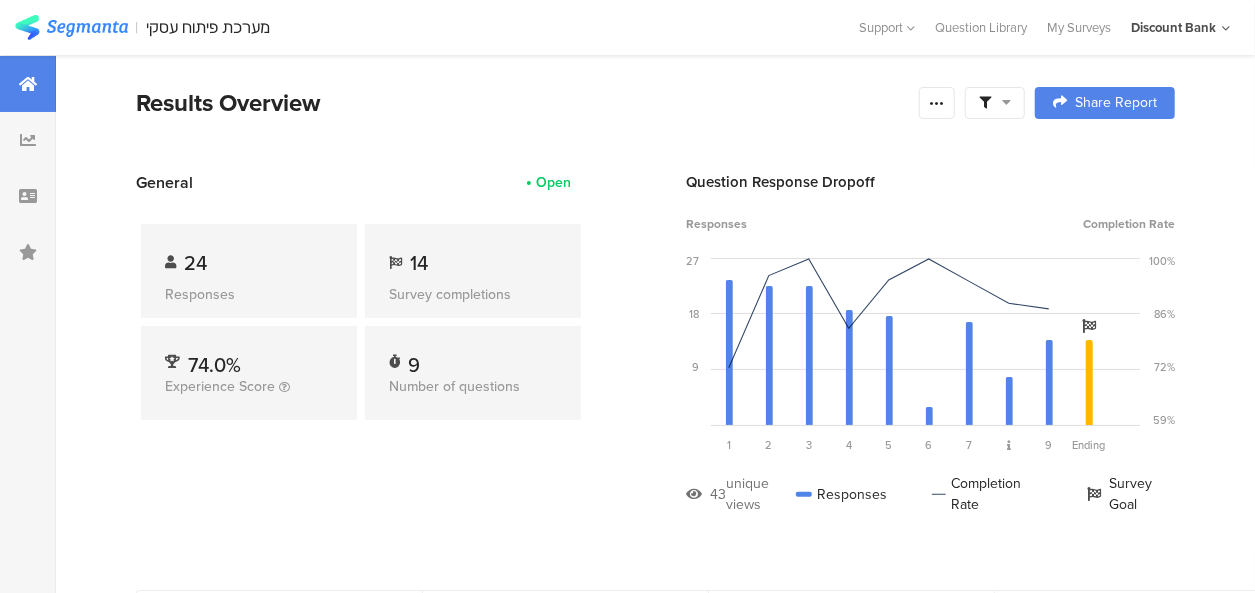 click on "14" at bounding box center [473, 263] 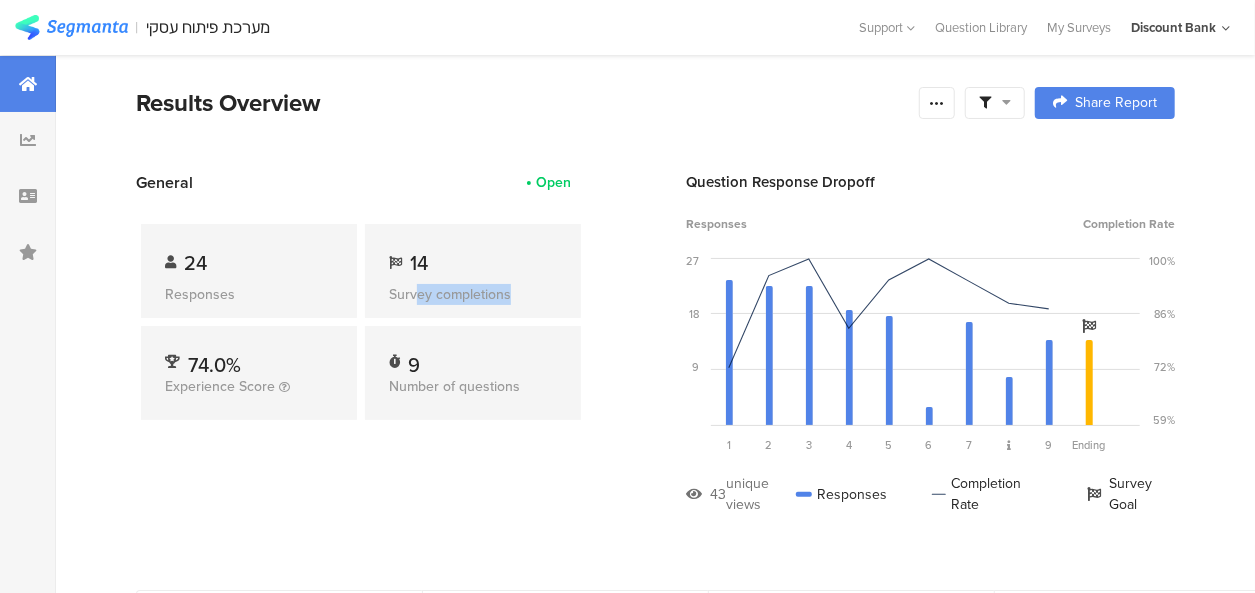 click on "Survey completions" at bounding box center [473, 294] 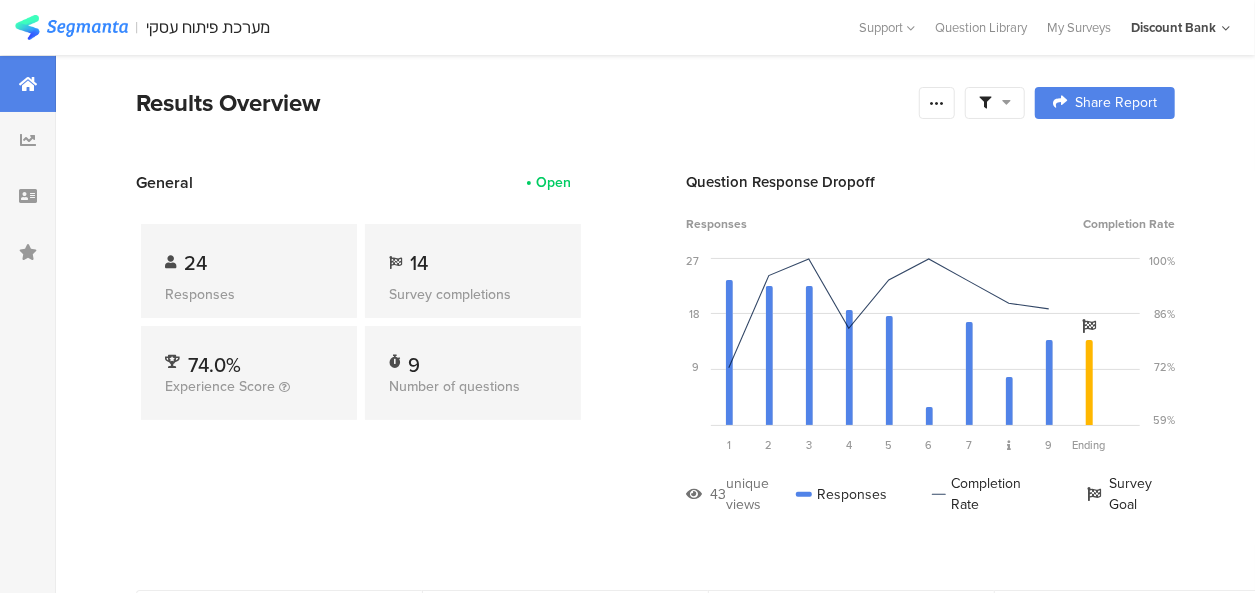 click on "Survey completions" at bounding box center (473, 294) 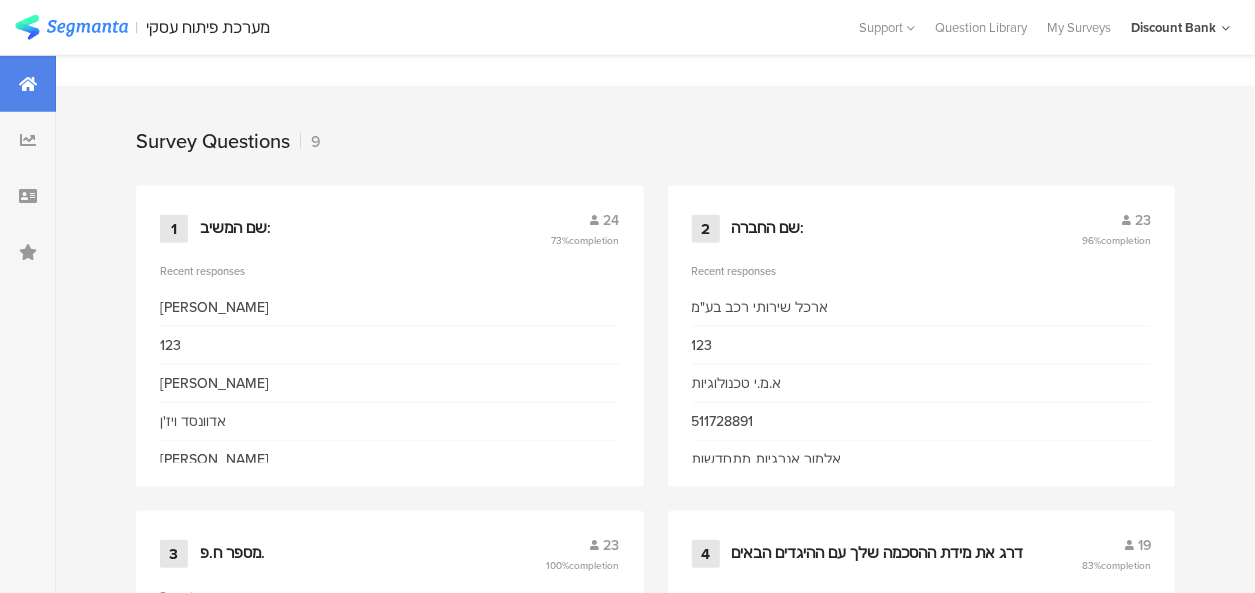 scroll, scrollTop: 900, scrollLeft: 0, axis: vertical 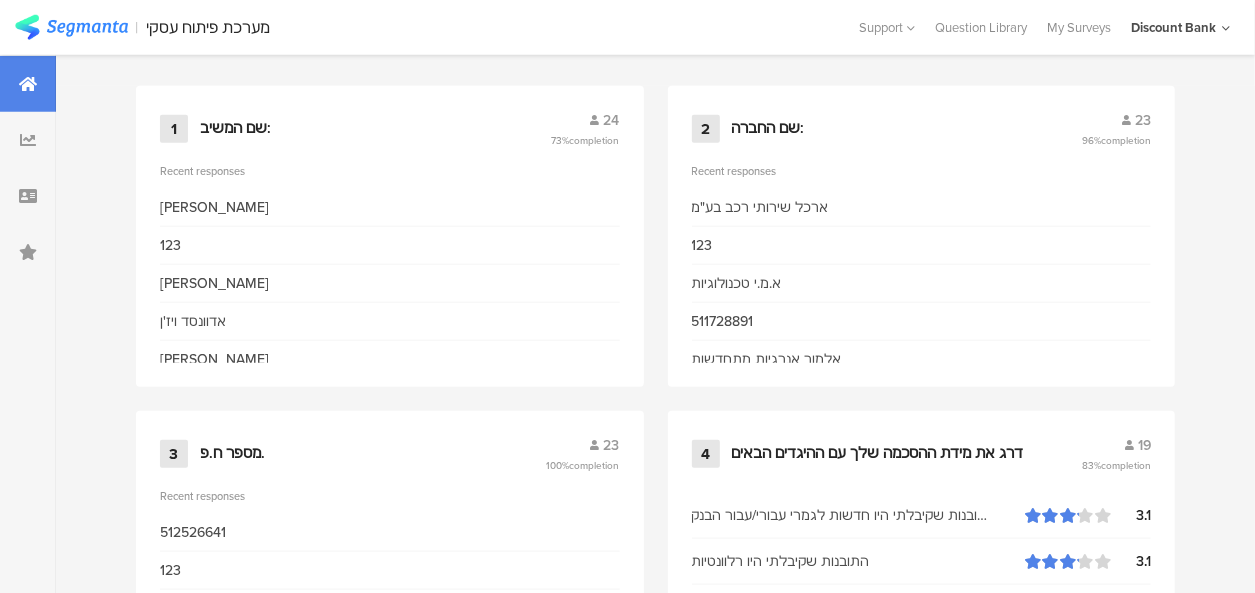 click on "שרון אברמוביץ" at bounding box center [214, 207] 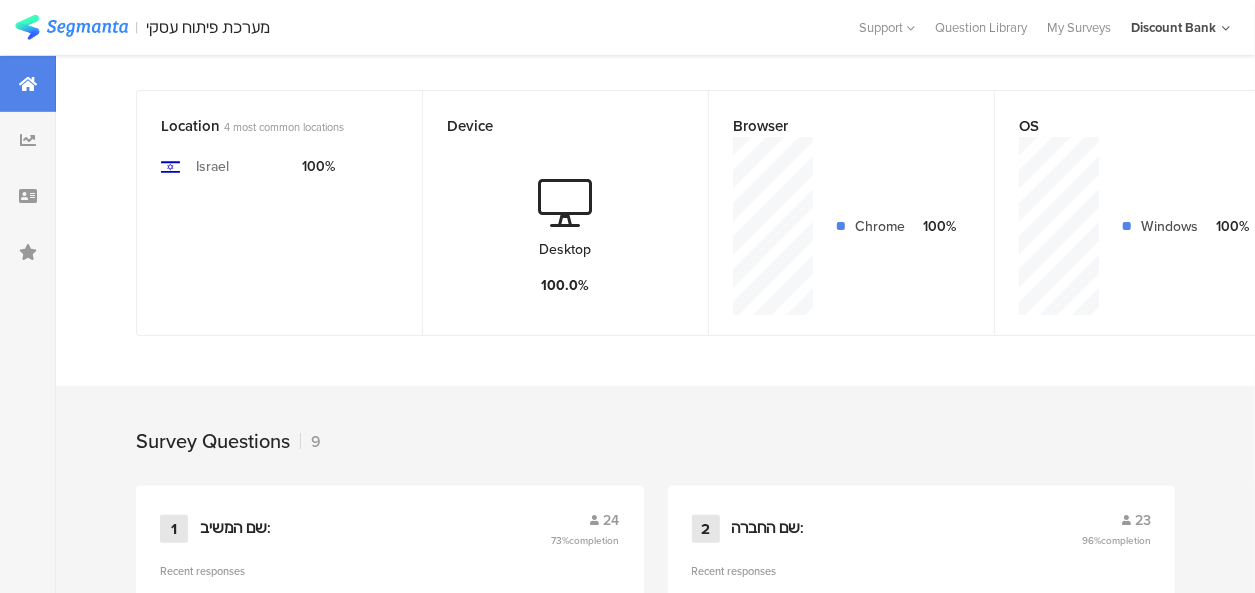scroll, scrollTop: 600, scrollLeft: 0, axis: vertical 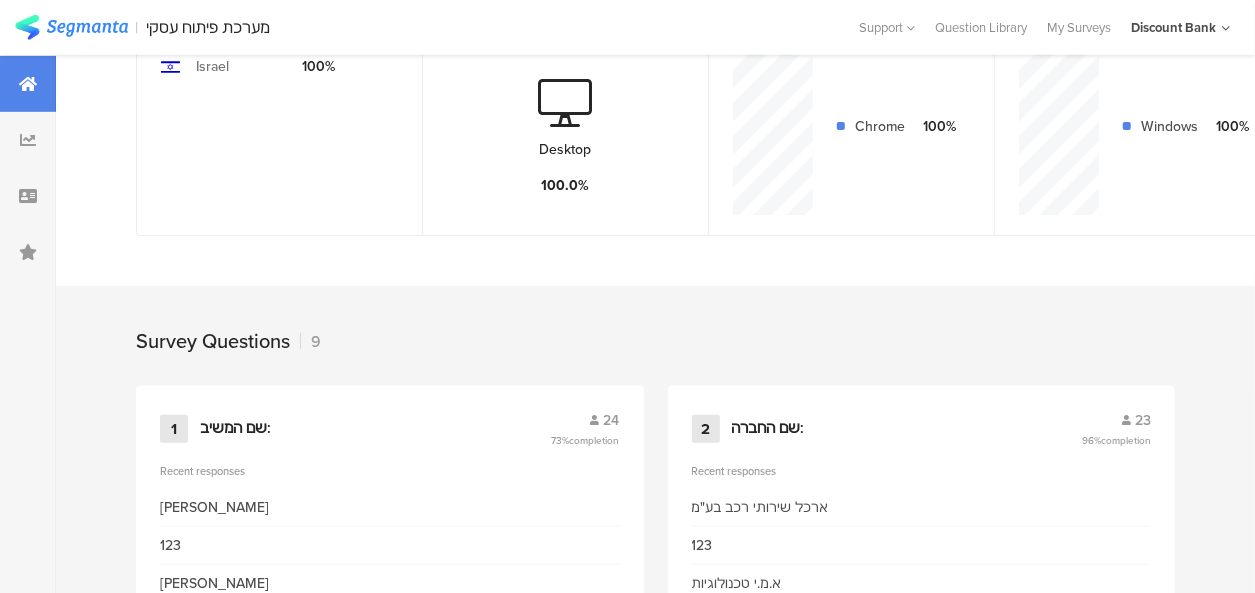 click on "23" at bounding box center (1116, 420) 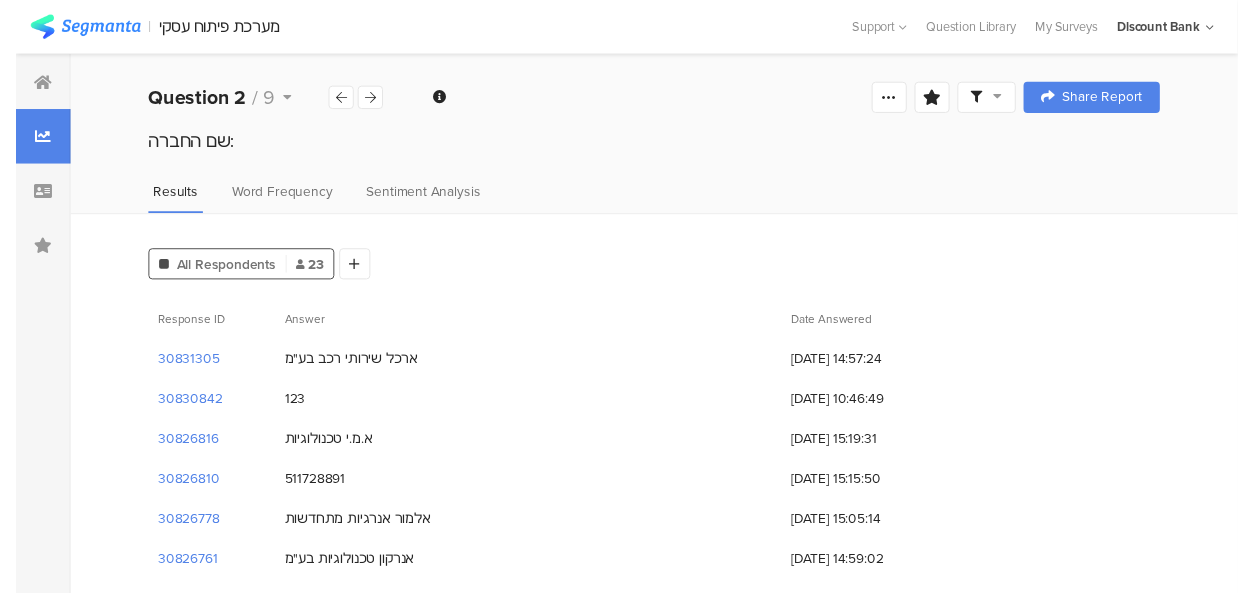 scroll, scrollTop: 200, scrollLeft: 0, axis: vertical 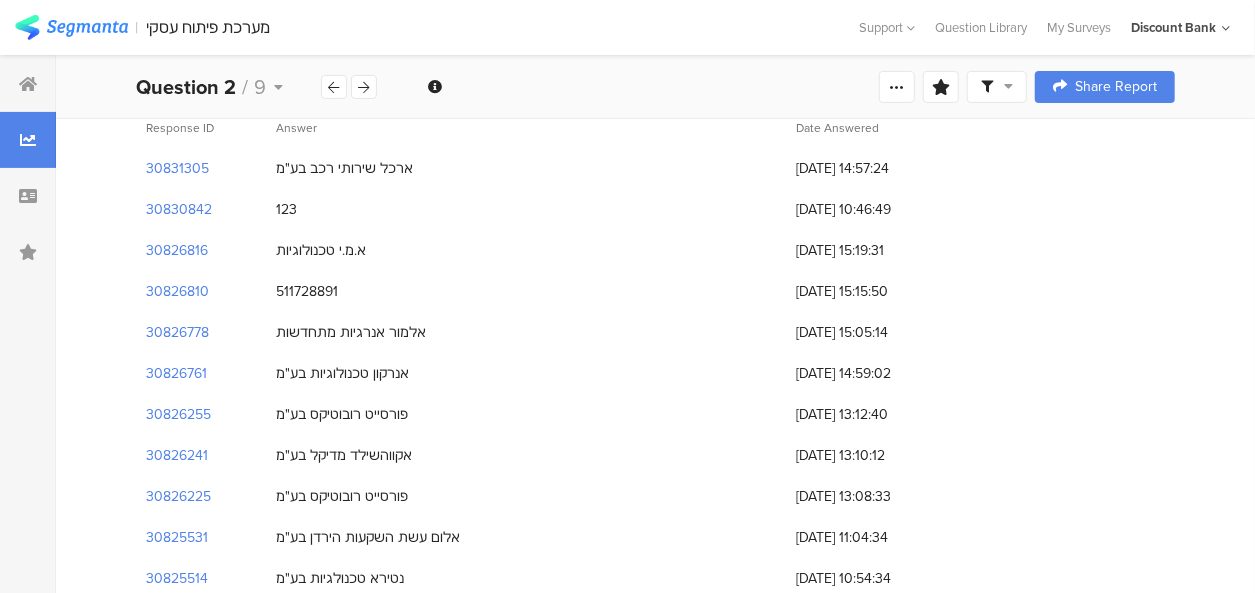 click on "30830842" at bounding box center (179, 209) 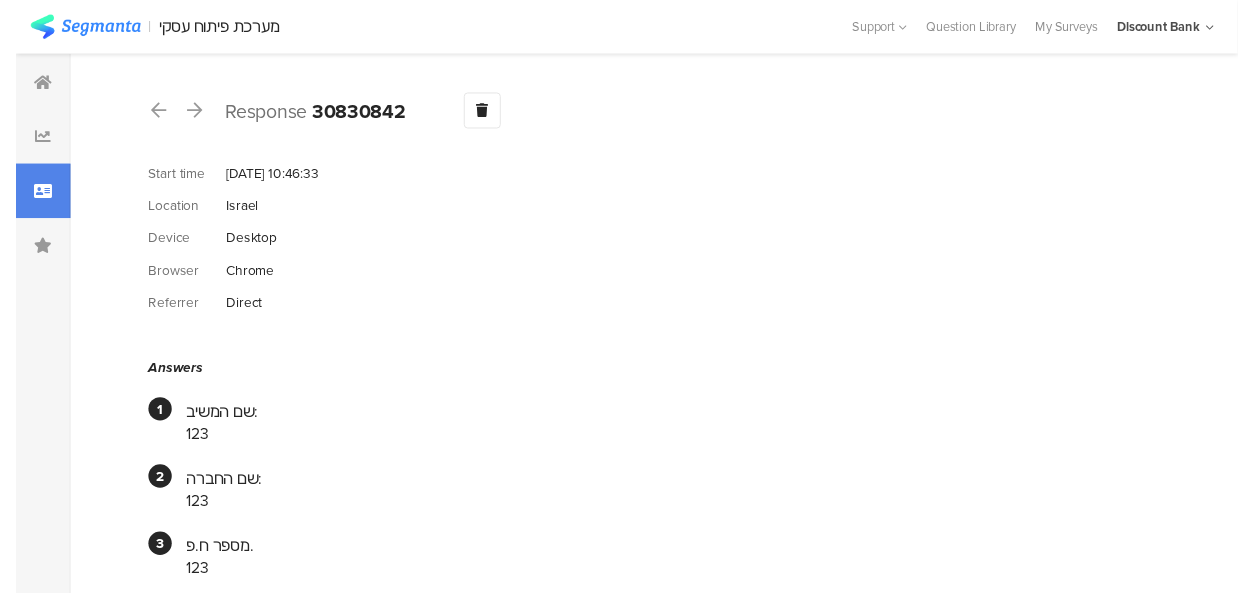 scroll, scrollTop: 100, scrollLeft: 0, axis: vertical 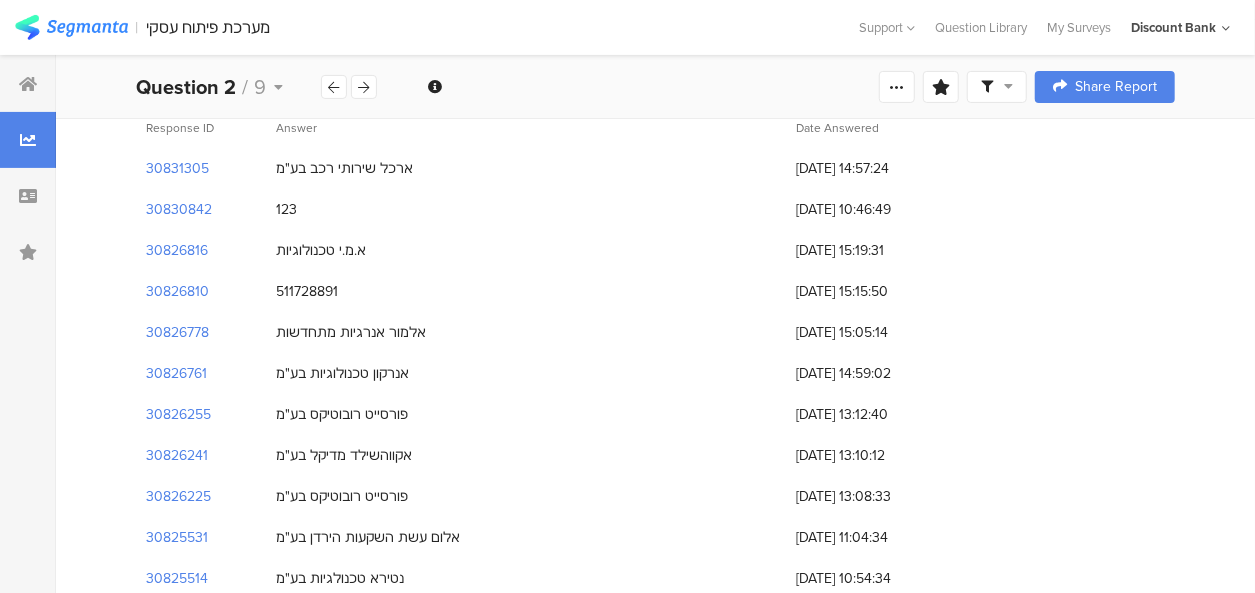 click at bounding box center [897, 87] 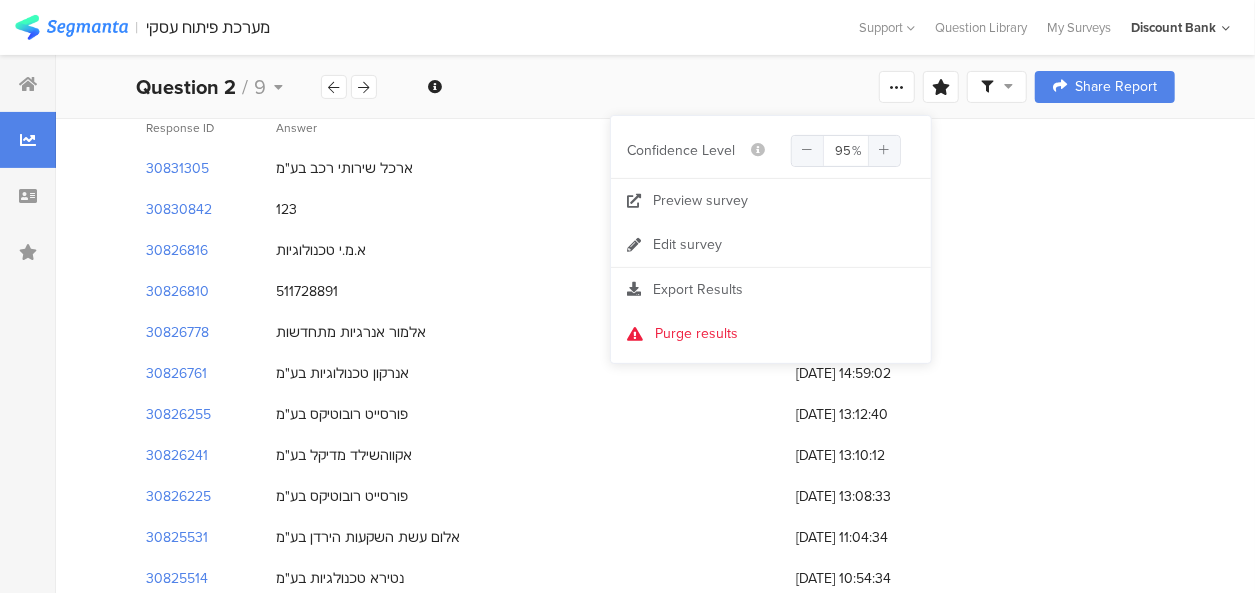 click on "30830842
123
[DATE] 10:46:49" at bounding box center (655, 209) 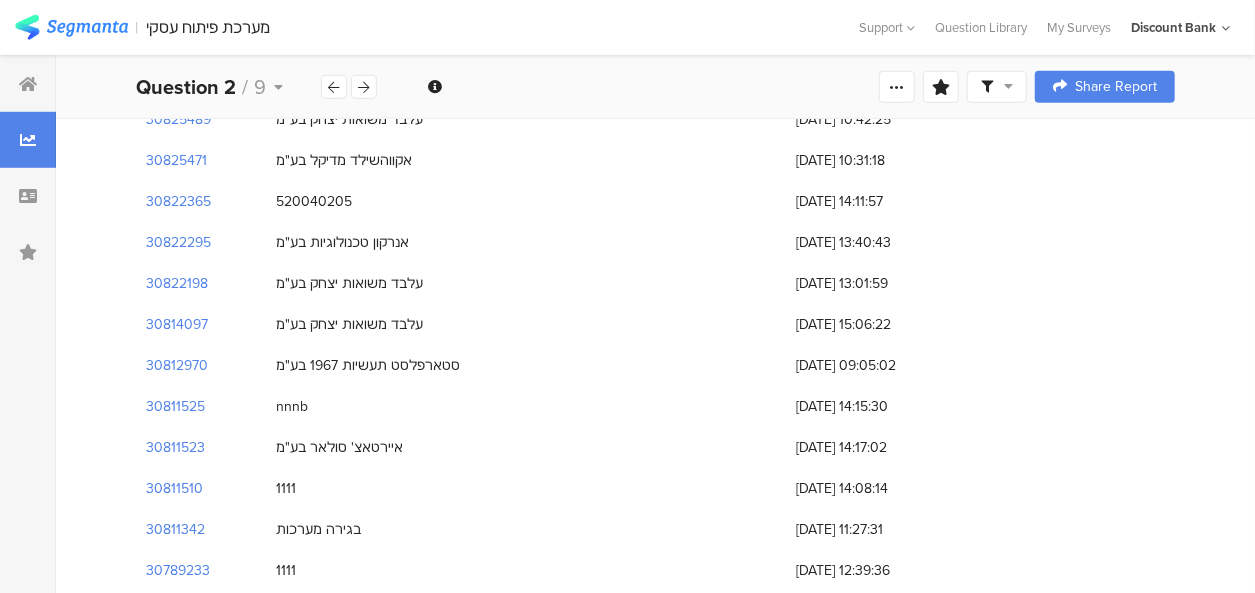 scroll, scrollTop: 708, scrollLeft: 0, axis: vertical 